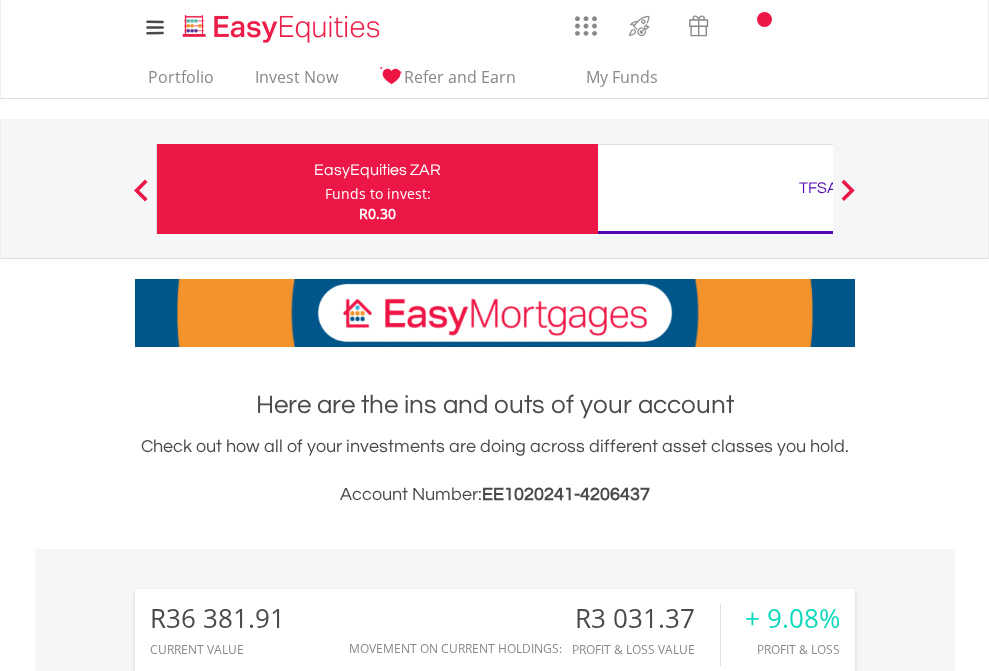 scroll, scrollTop: 0, scrollLeft: 0, axis: both 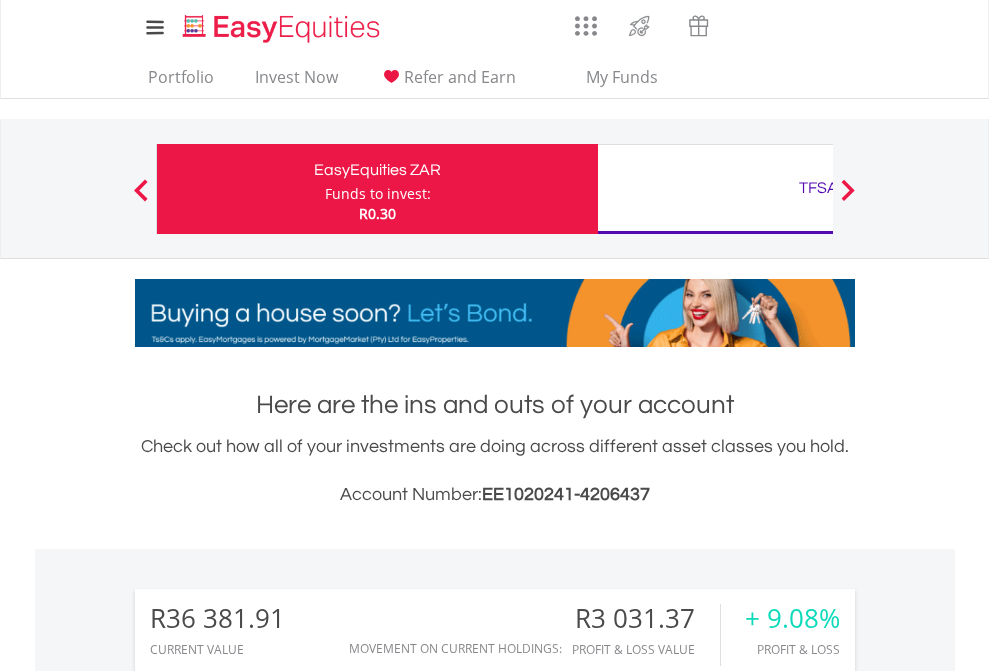 click on "Funds to invest:" at bounding box center [378, 194] 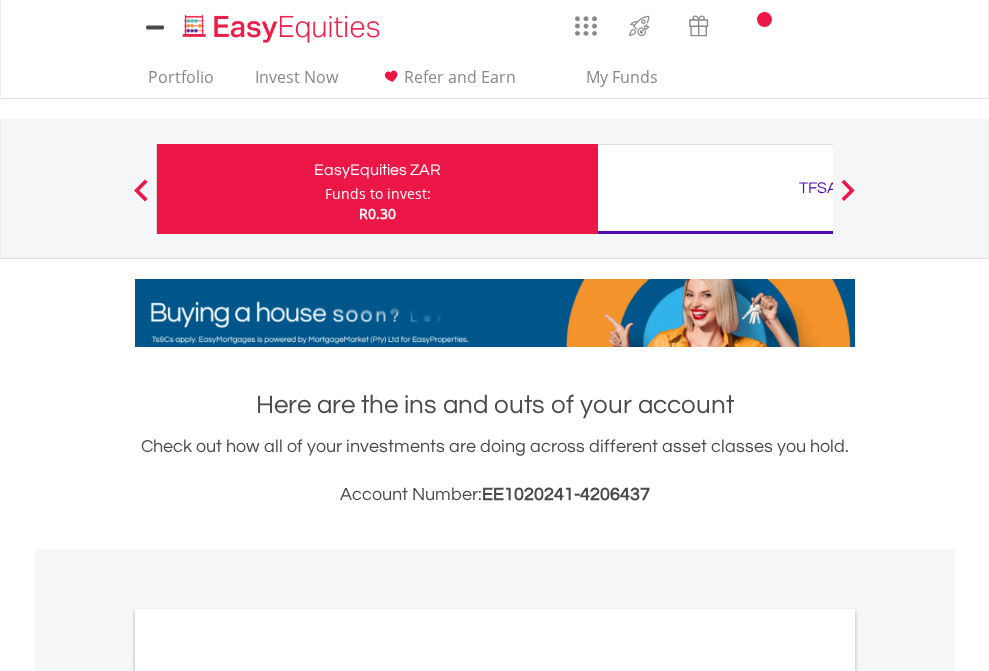 scroll, scrollTop: 0, scrollLeft: 0, axis: both 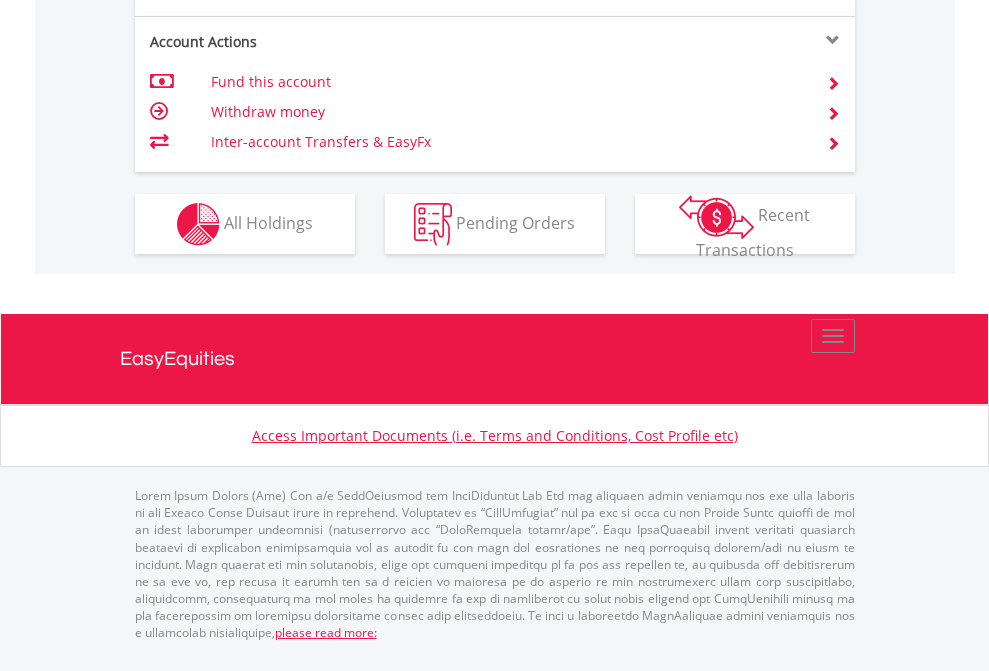 click on "Investment types" at bounding box center [706, -337] 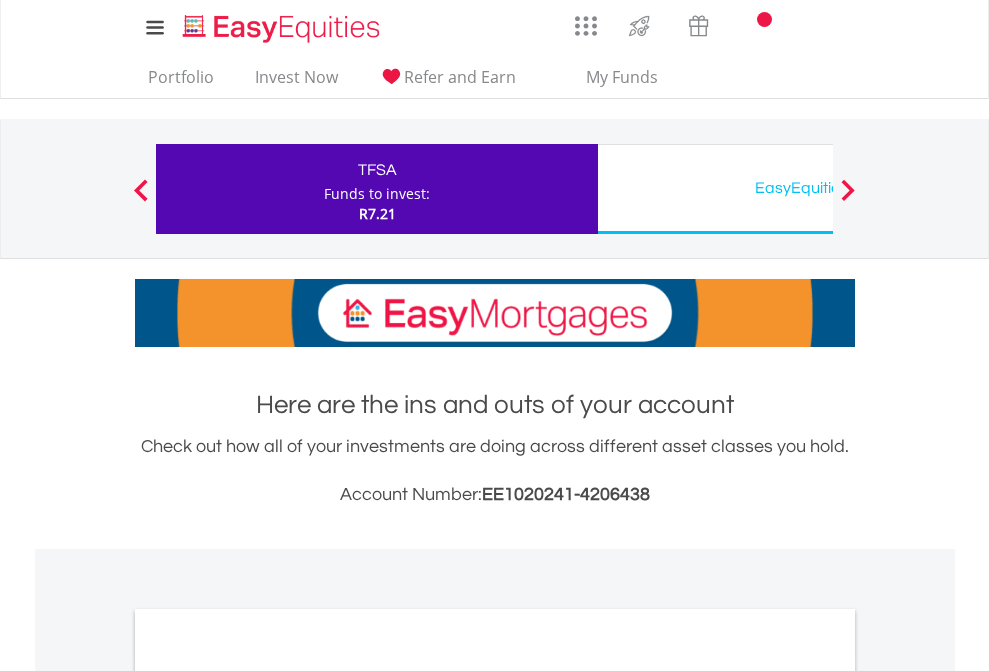 scroll, scrollTop: 0, scrollLeft: 0, axis: both 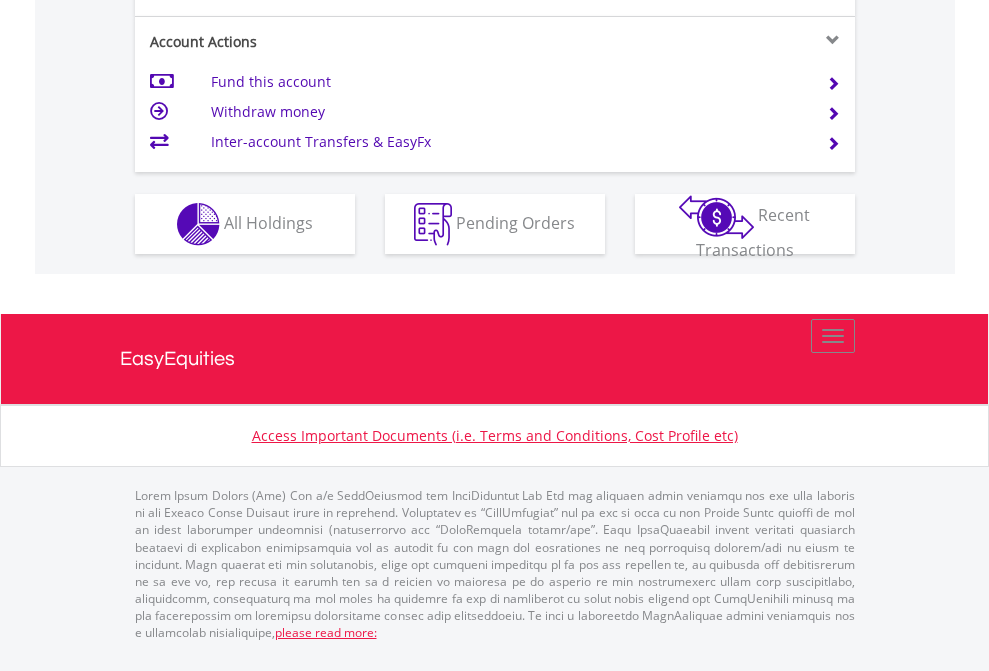 click on "Investment types" at bounding box center (706, -337) 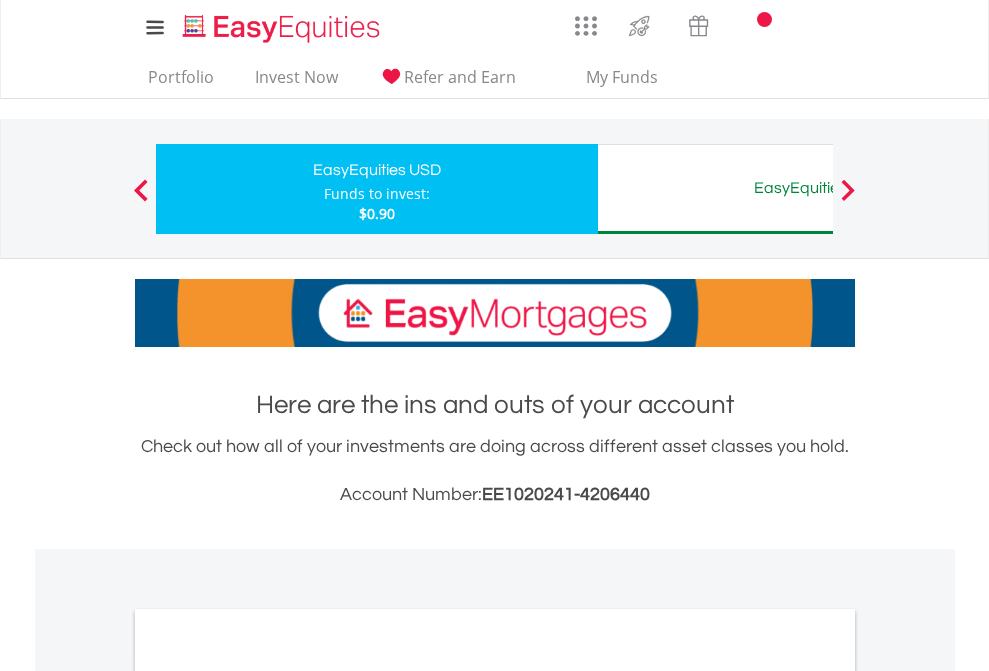 scroll, scrollTop: 0, scrollLeft: 0, axis: both 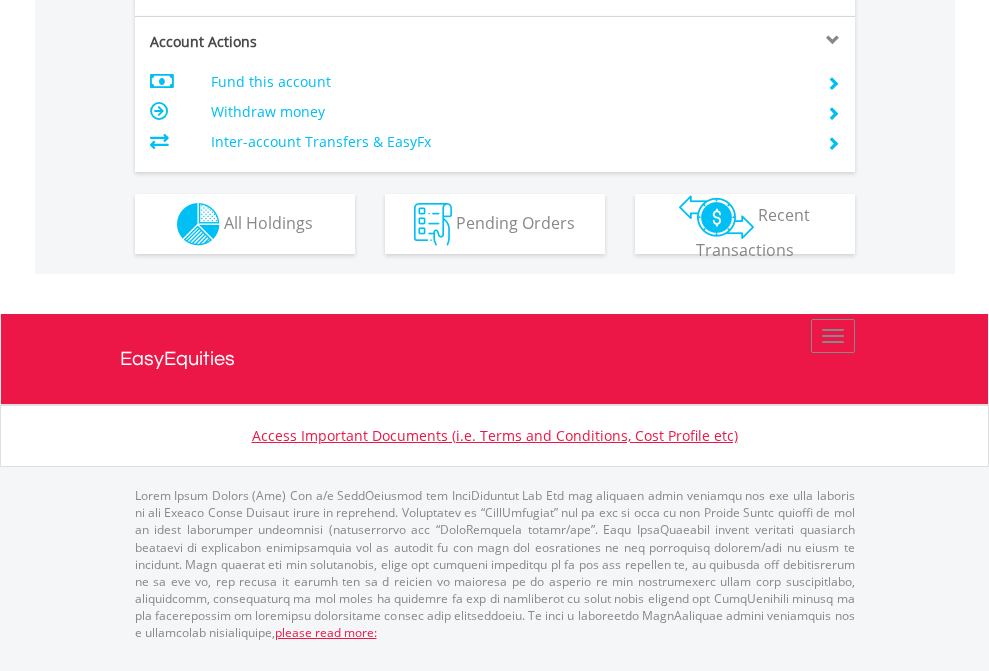 click on "Investment types" at bounding box center (706, -337) 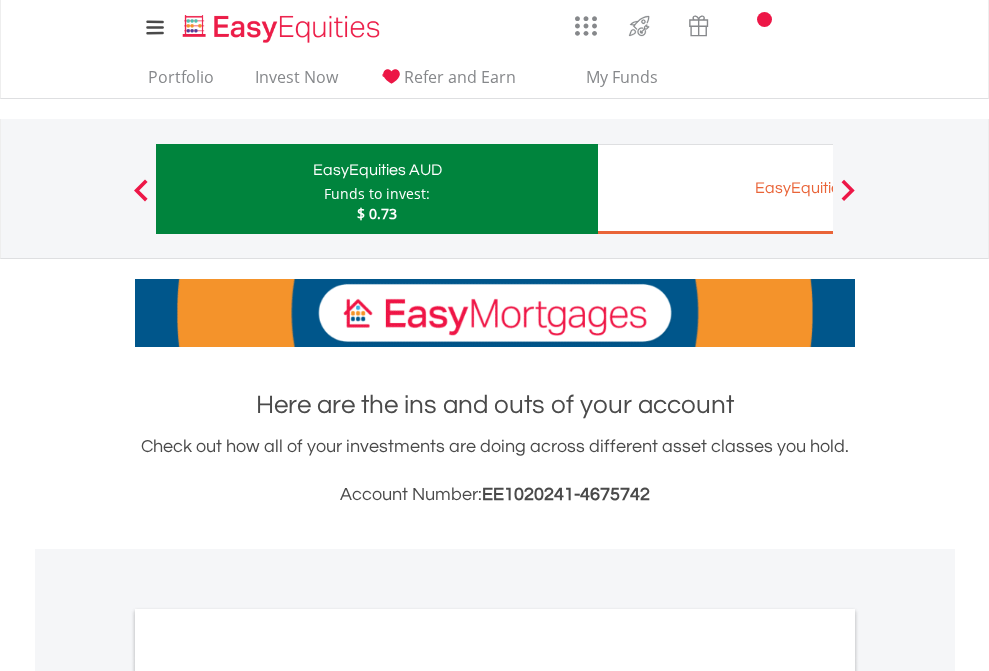 scroll, scrollTop: 0, scrollLeft: 0, axis: both 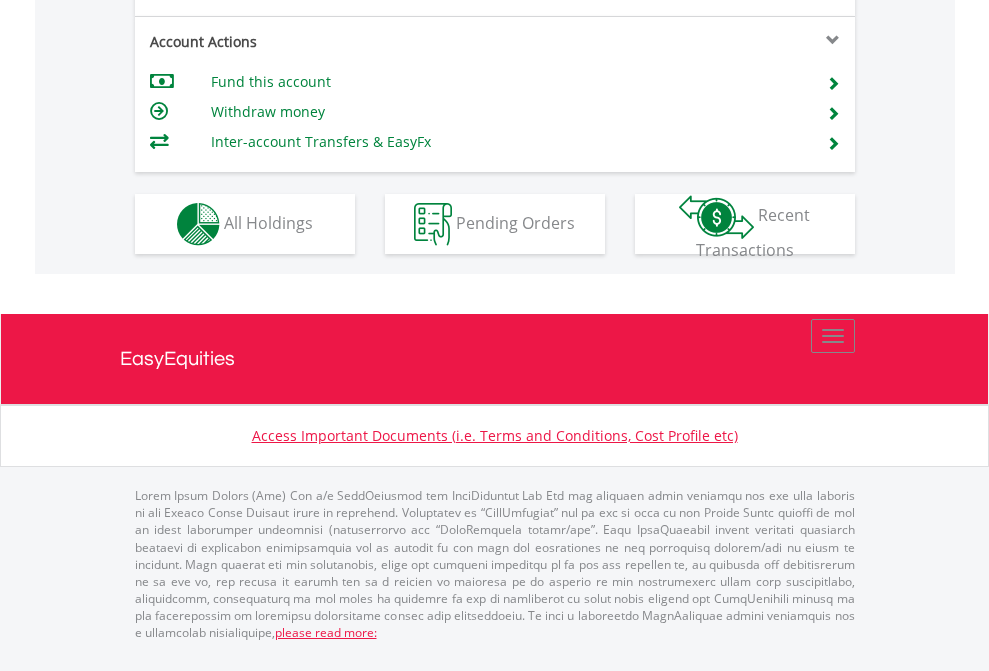 click on "Investment types" at bounding box center (706, -337) 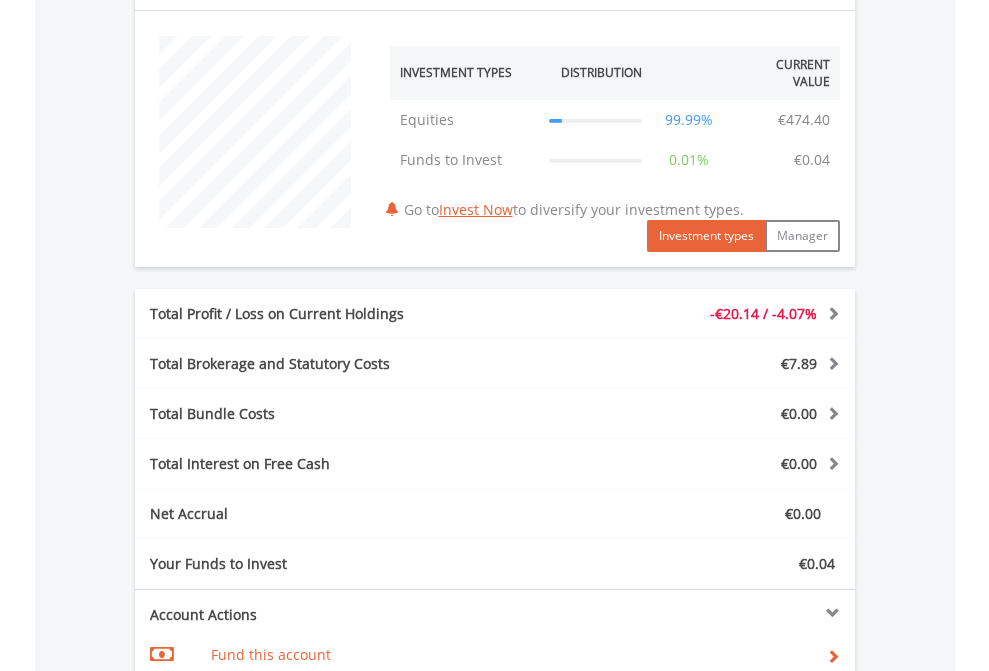 scroll, scrollTop: 1342, scrollLeft: 0, axis: vertical 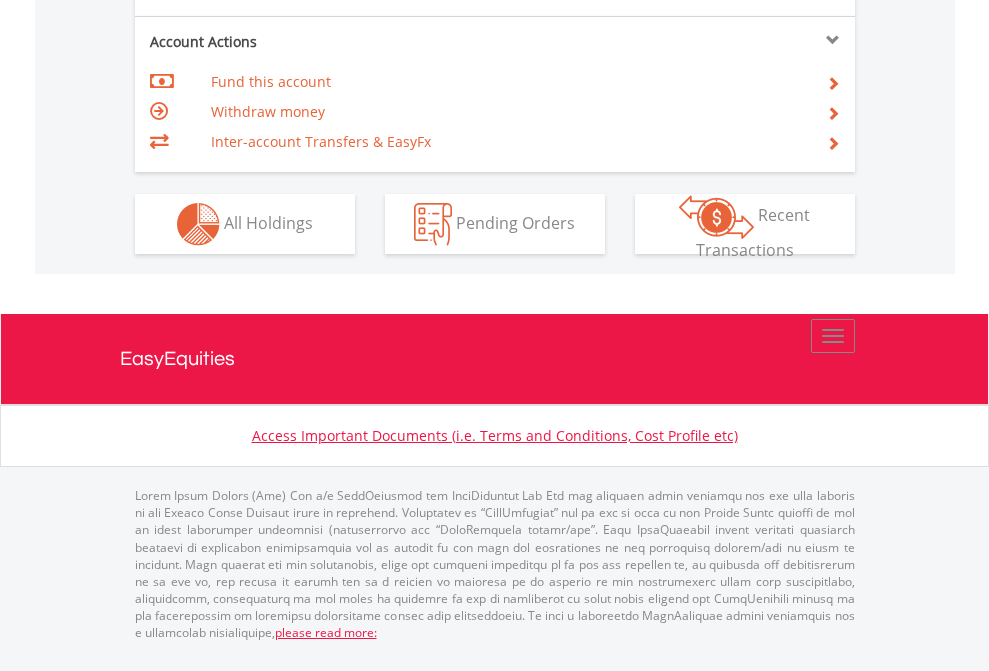 click on "Investment types" at bounding box center (706, -337) 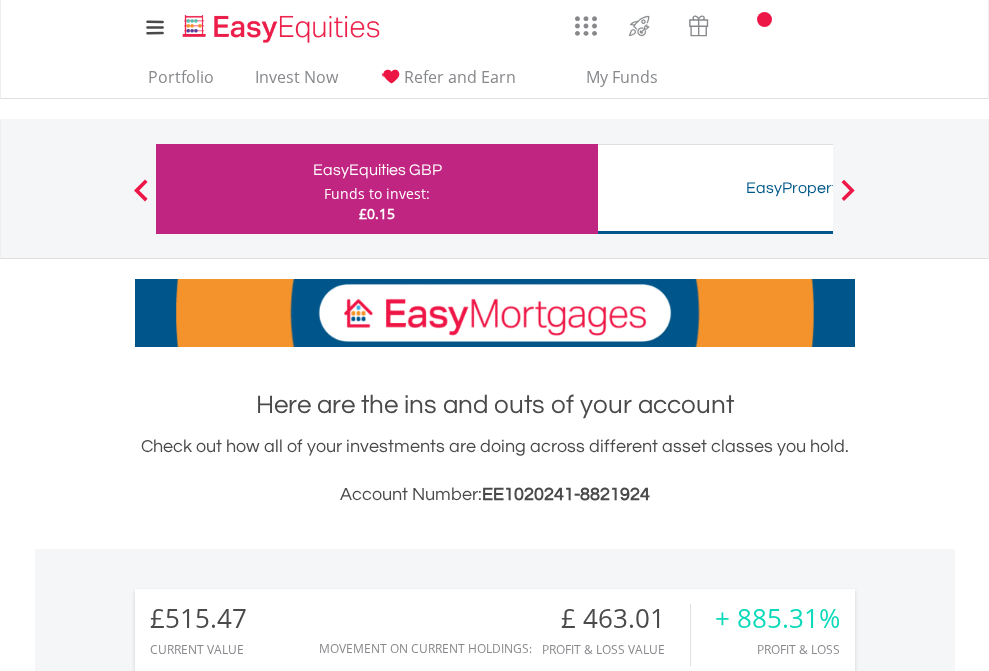 scroll, scrollTop: 0, scrollLeft: 0, axis: both 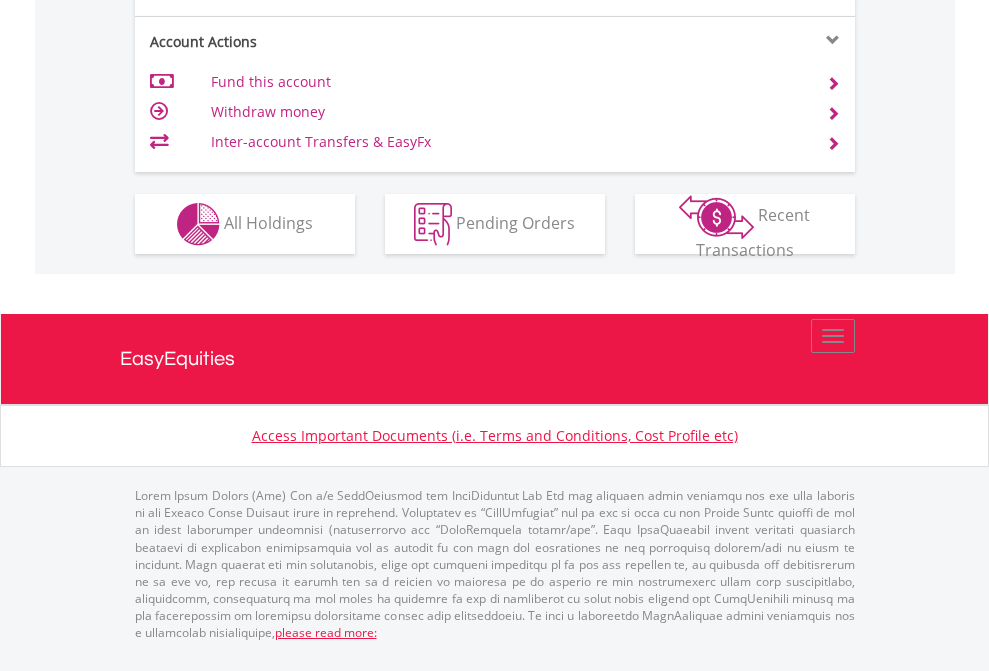 click on "Investment types" at bounding box center [706, -337] 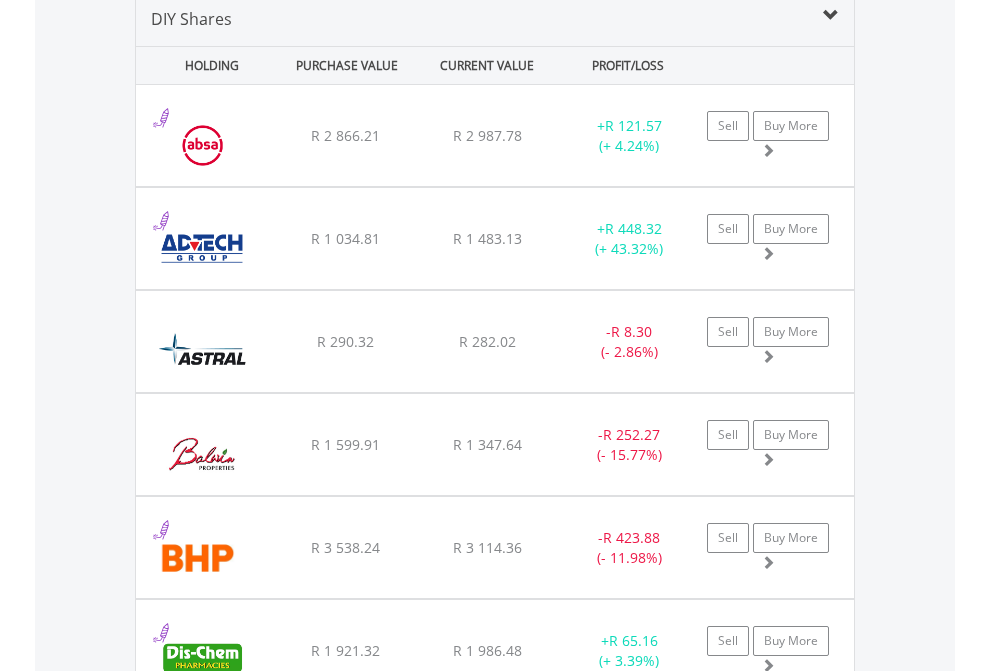 scroll, scrollTop: 1933, scrollLeft: 0, axis: vertical 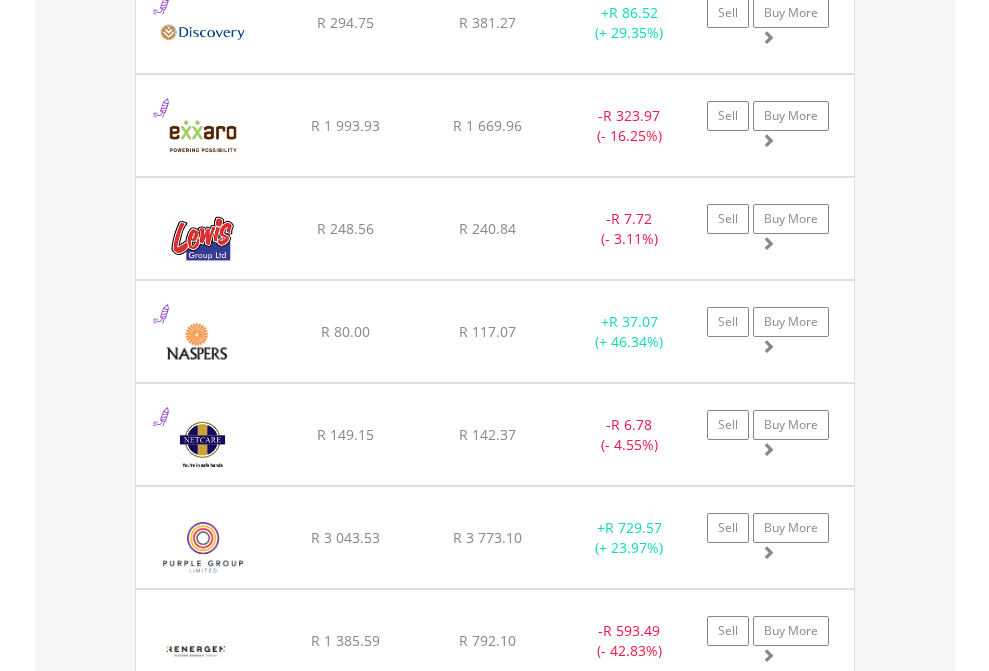 click on "TFSA" at bounding box center [818, -1745] 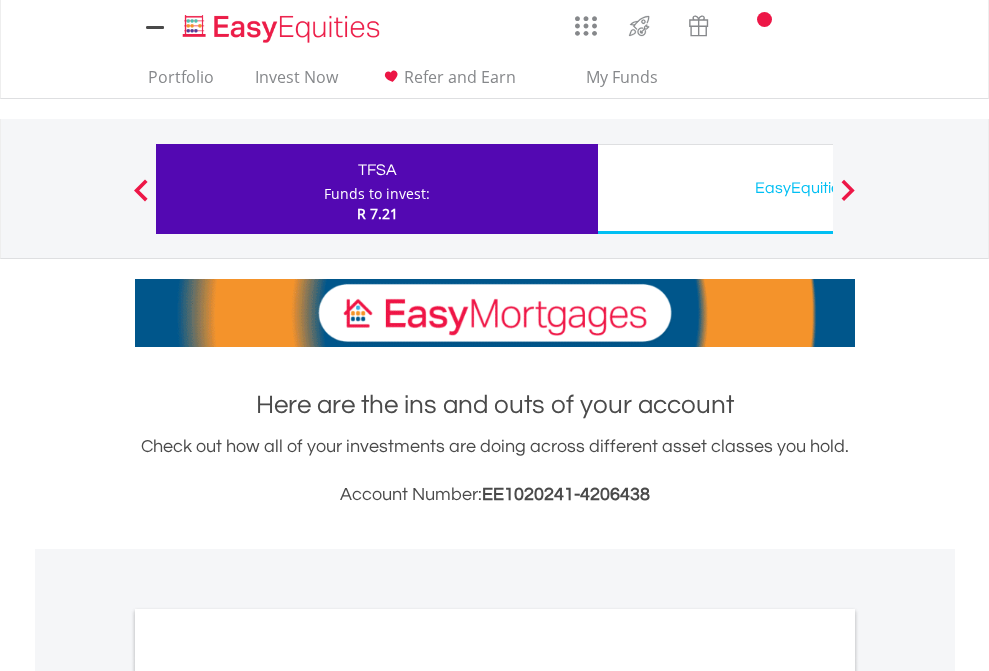 scroll, scrollTop: 1202, scrollLeft: 0, axis: vertical 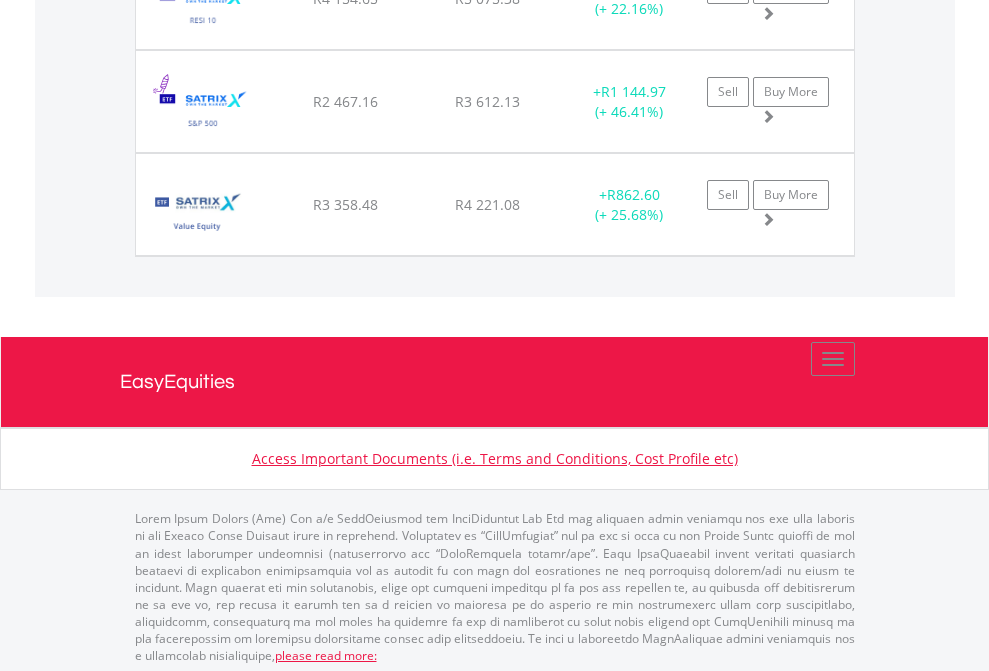 click on "EasyEquities USD" at bounding box center (818, -2116) 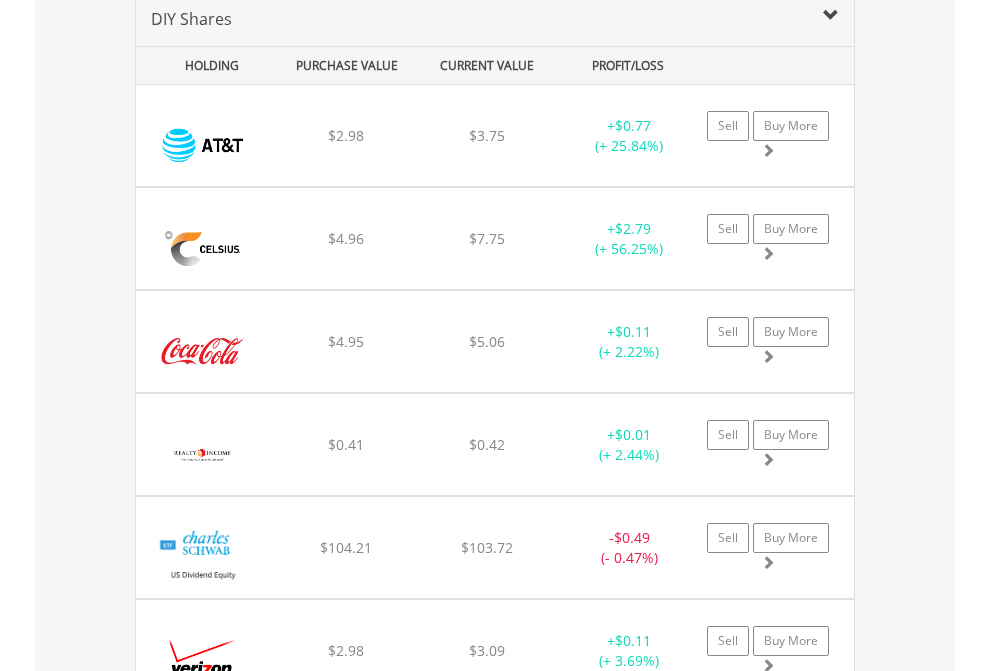 scroll, scrollTop: 1933, scrollLeft: 0, axis: vertical 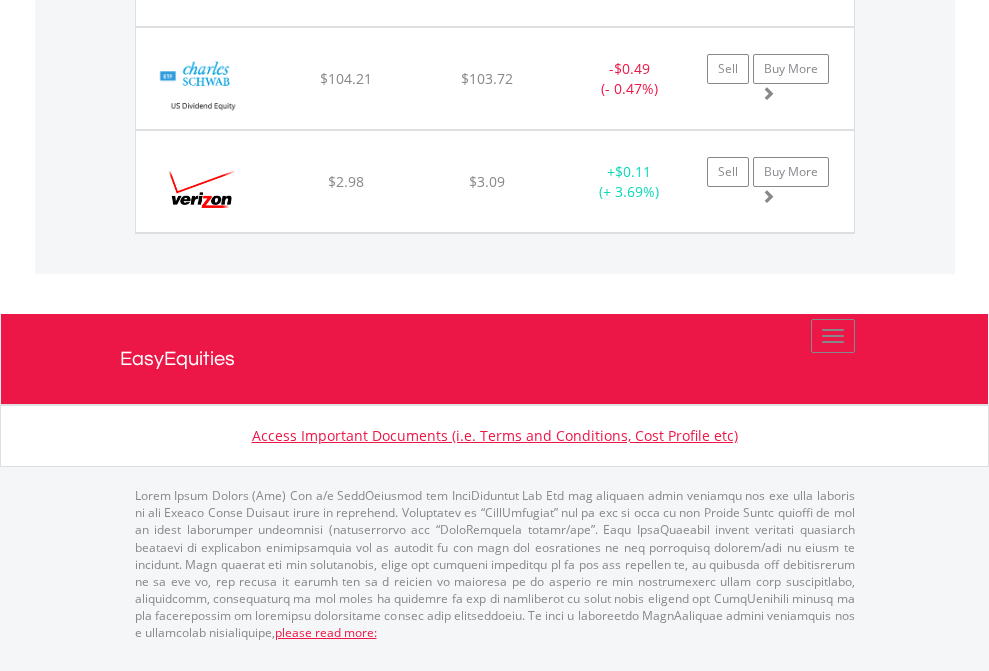 click on "EasyEquities AUD" at bounding box center [818, -1483] 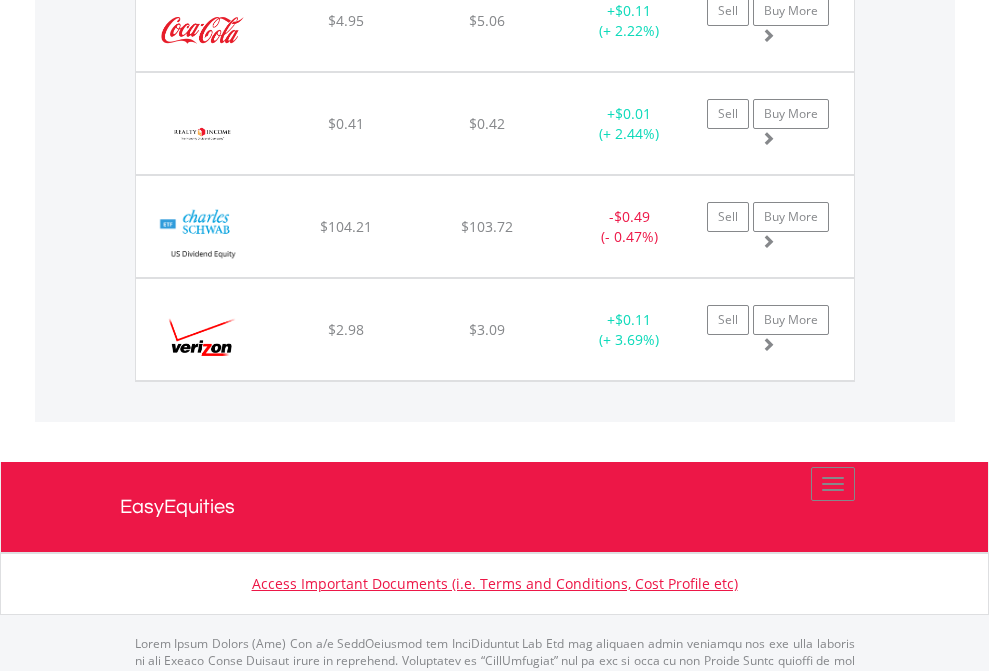 scroll, scrollTop: 144, scrollLeft: 0, axis: vertical 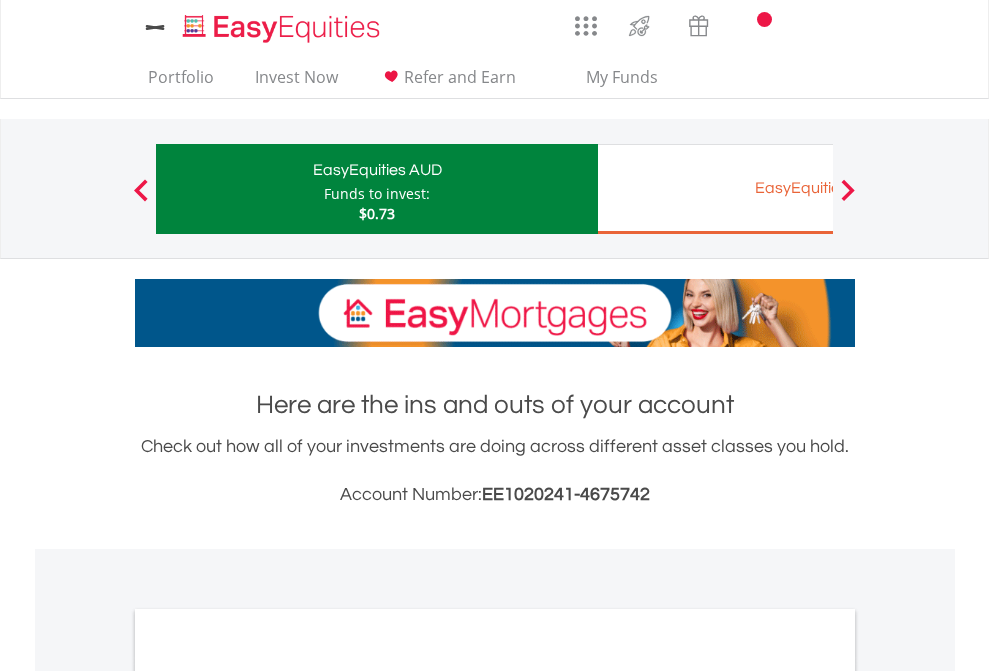 click on "All Holdings" at bounding box center [268, 1096] 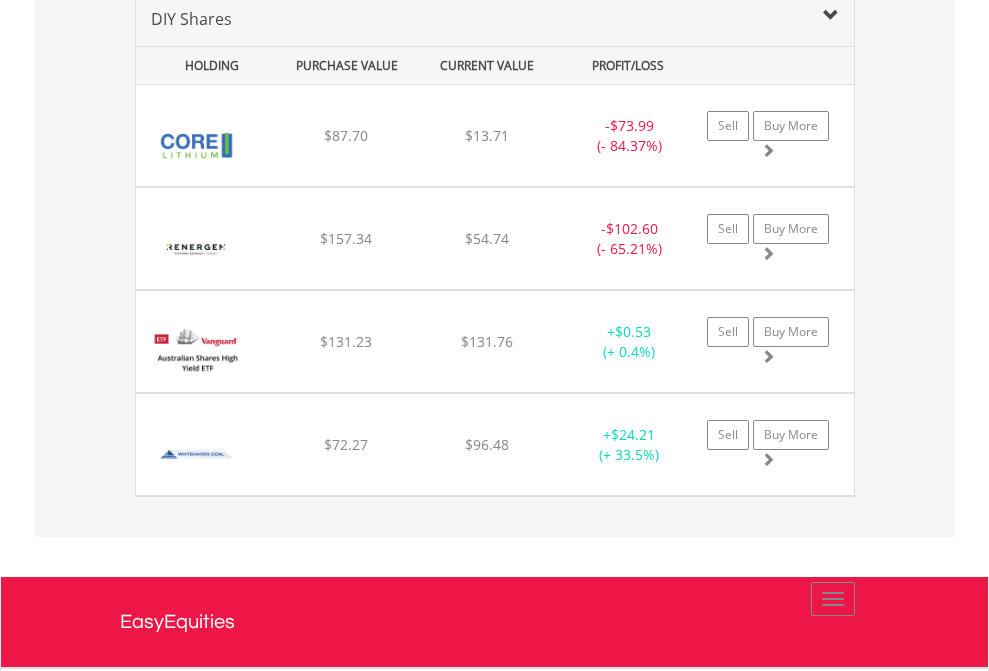 scroll, scrollTop: 1933, scrollLeft: 0, axis: vertical 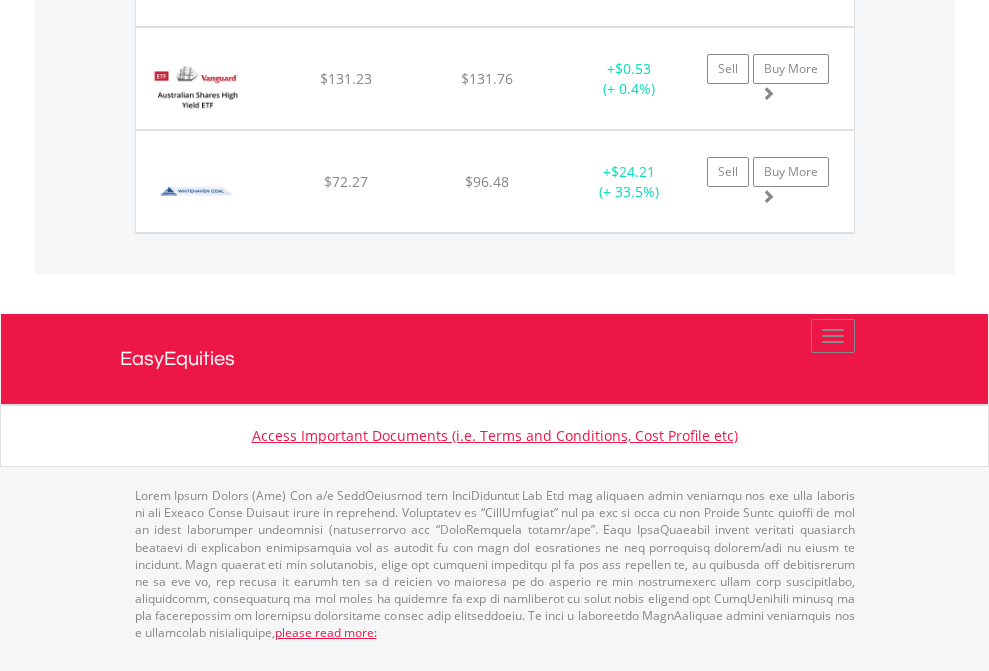click on "EasyEquities EUR" at bounding box center [818, -1277] 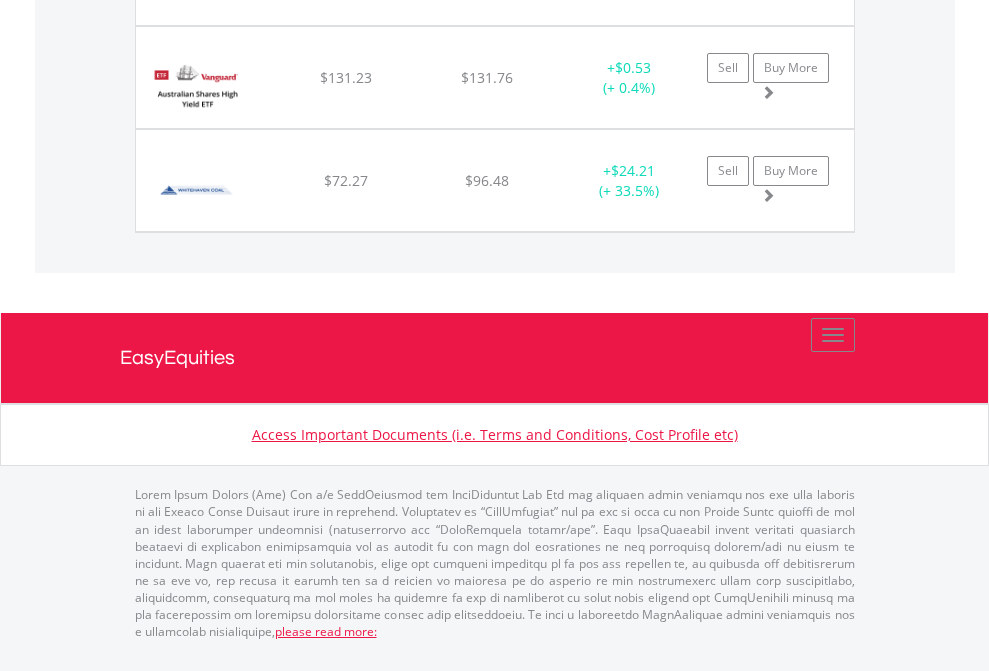 scroll, scrollTop: 144, scrollLeft: 0, axis: vertical 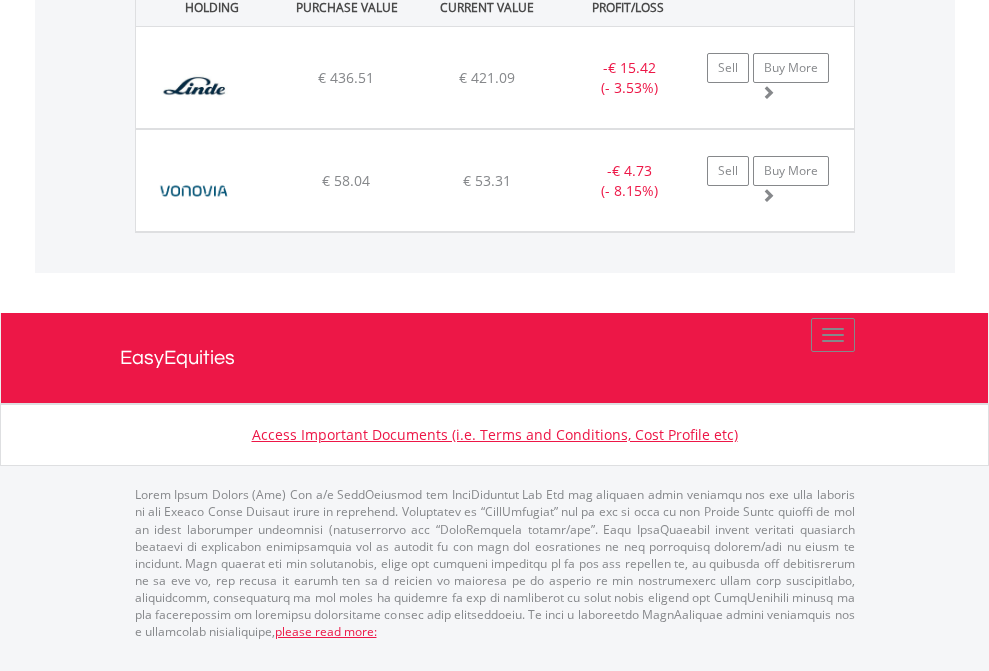 click on "EasyEquities GBP" at bounding box center [818, -1442] 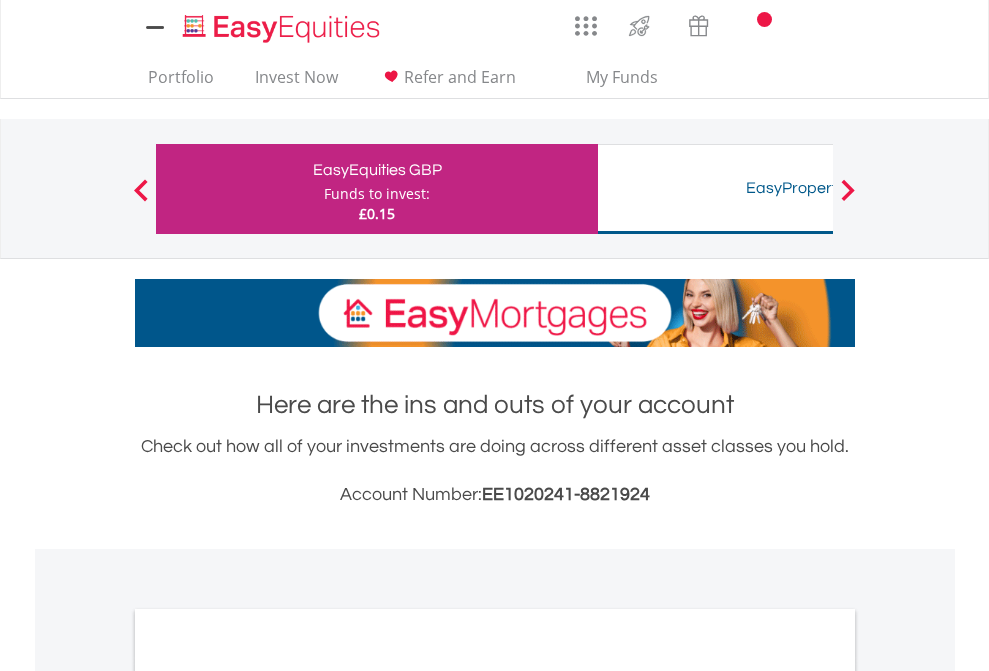 scroll, scrollTop: 0, scrollLeft: 0, axis: both 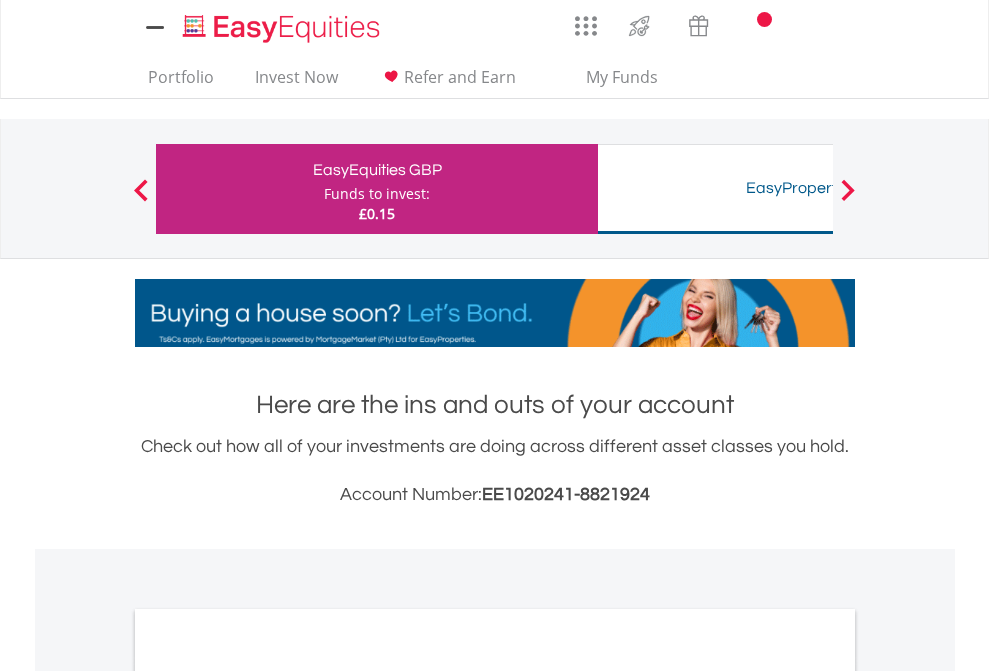 click on "All Holdings" at bounding box center [268, 1096] 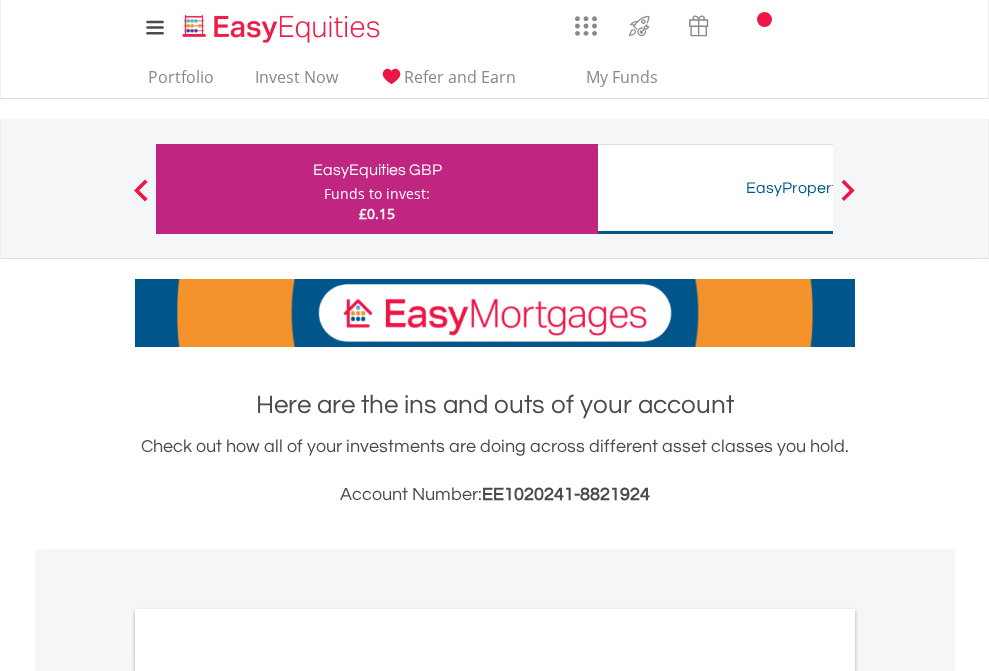 scroll, scrollTop: 1202, scrollLeft: 0, axis: vertical 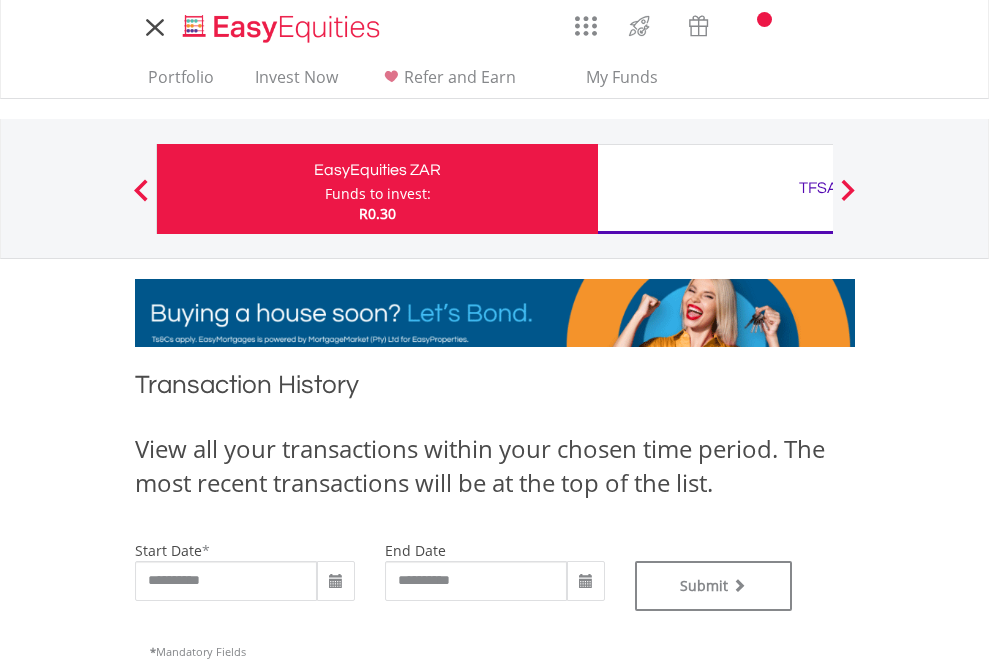 type on "**********" 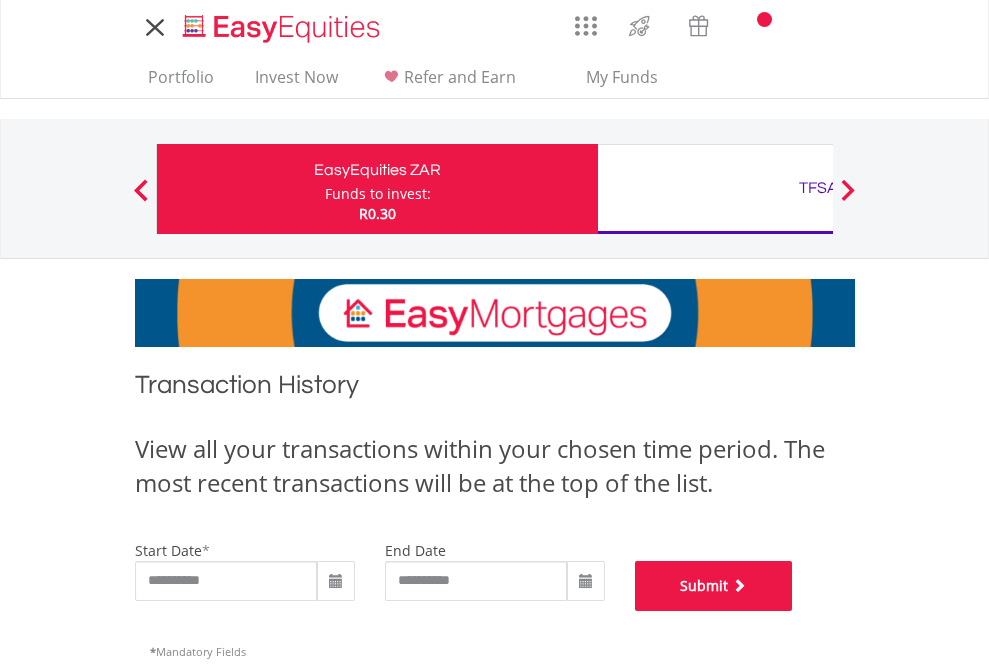 click on "Submit" at bounding box center [714, 586] 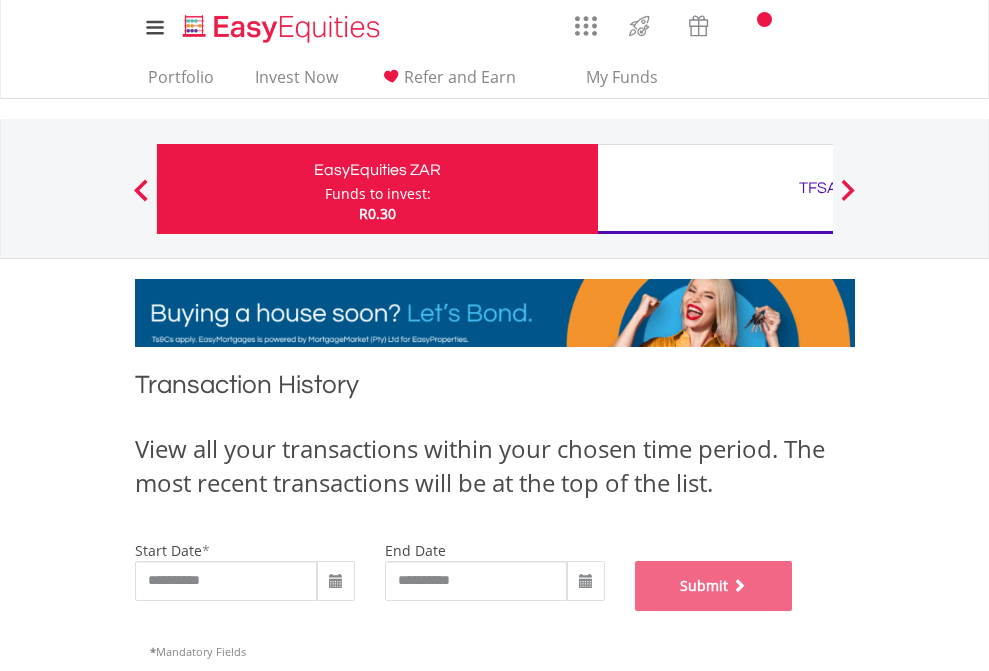 scroll, scrollTop: 811, scrollLeft: 0, axis: vertical 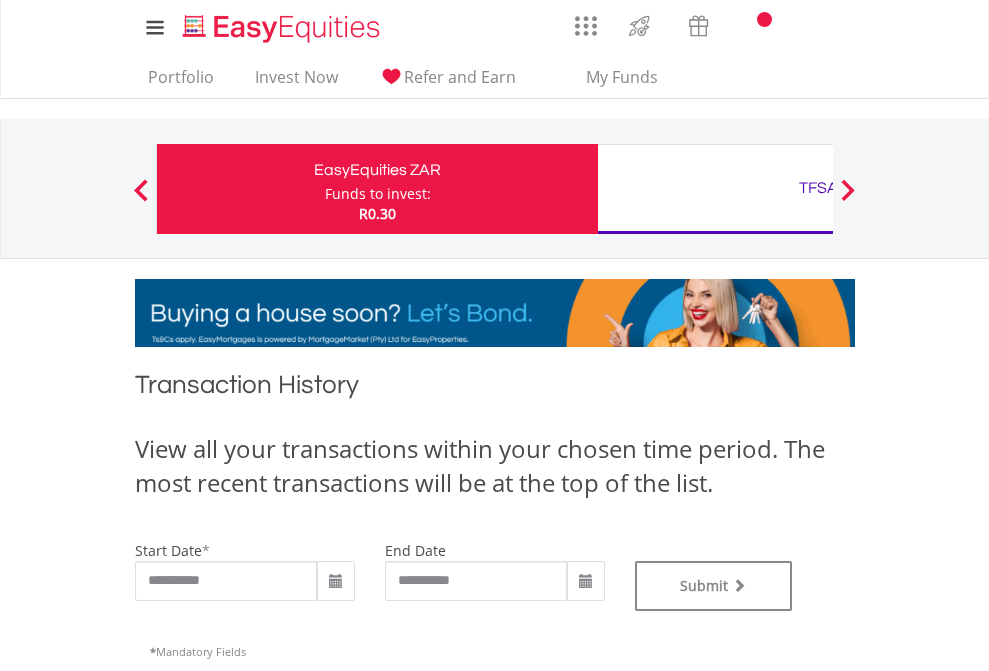 click on "TFSA" at bounding box center (818, 188) 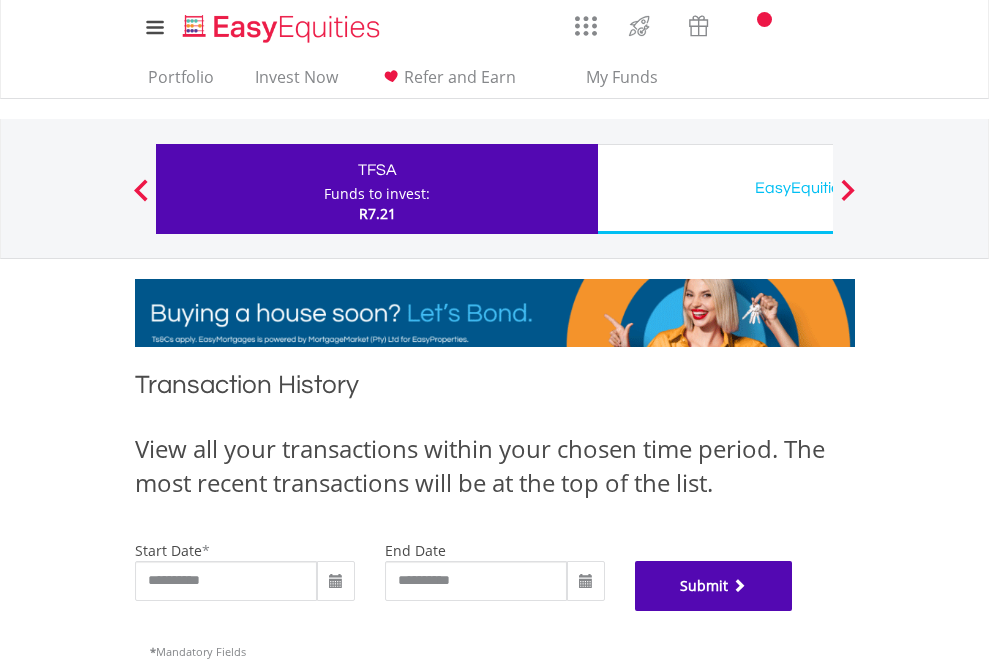 click on "Submit" at bounding box center (714, 586) 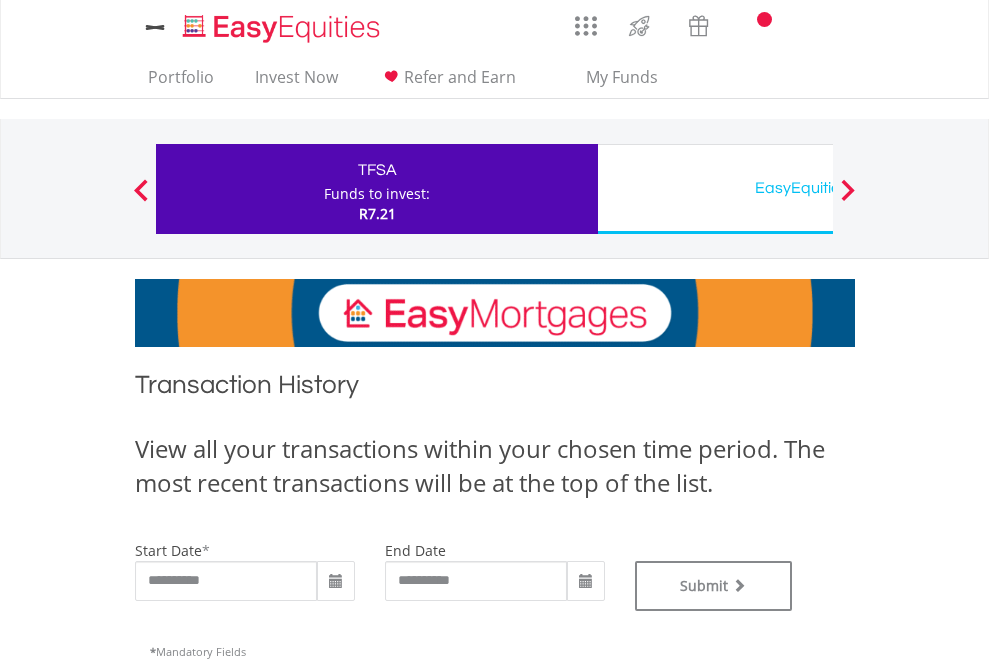 scroll, scrollTop: 0, scrollLeft: 0, axis: both 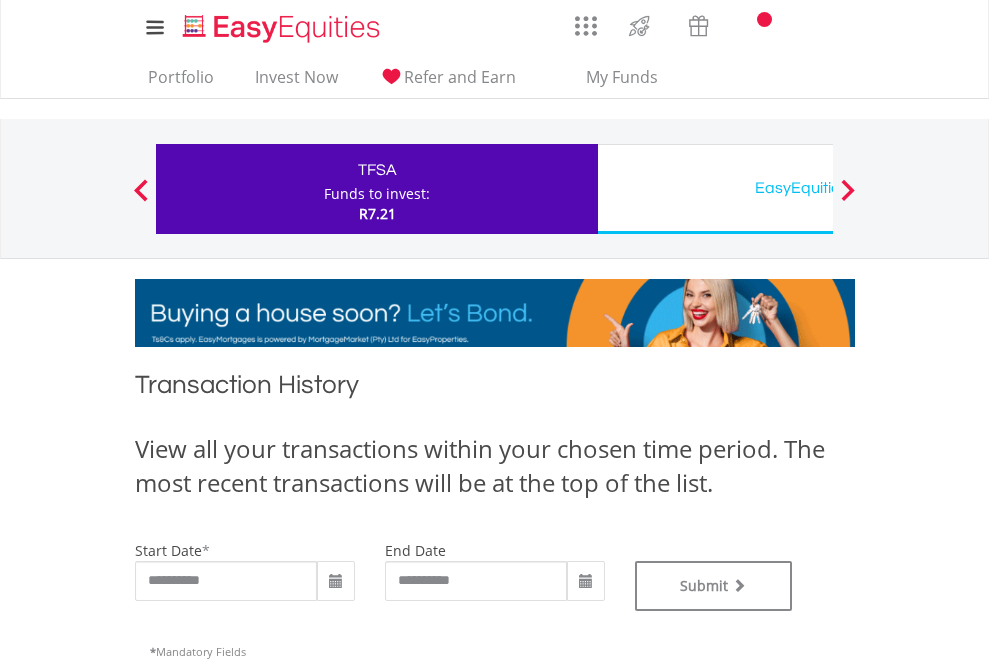 click on "EasyEquities USD" at bounding box center (818, 188) 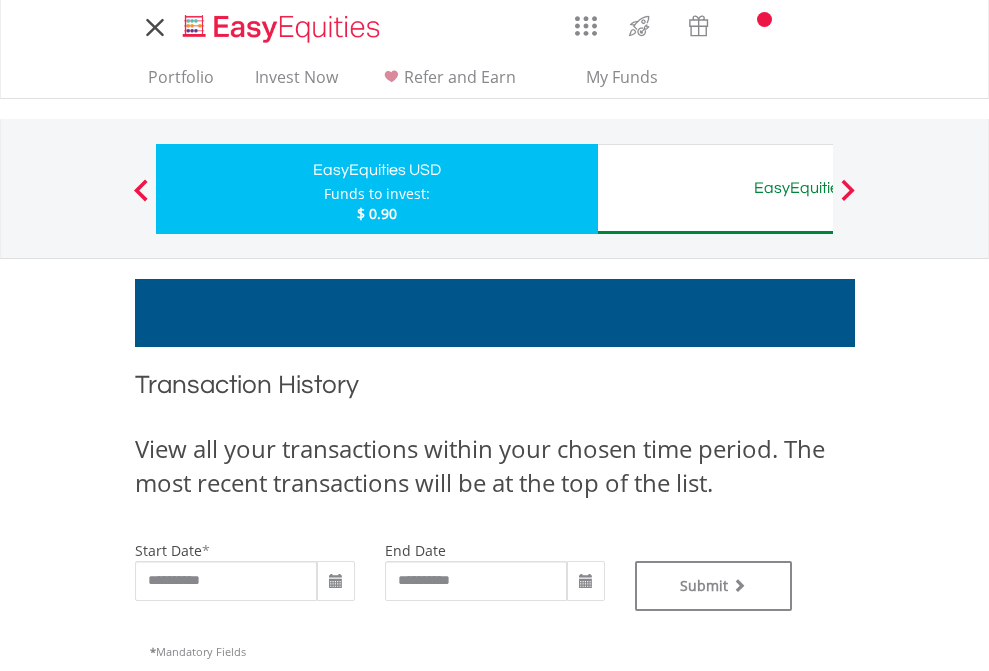 scroll, scrollTop: 0, scrollLeft: 0, axis: both 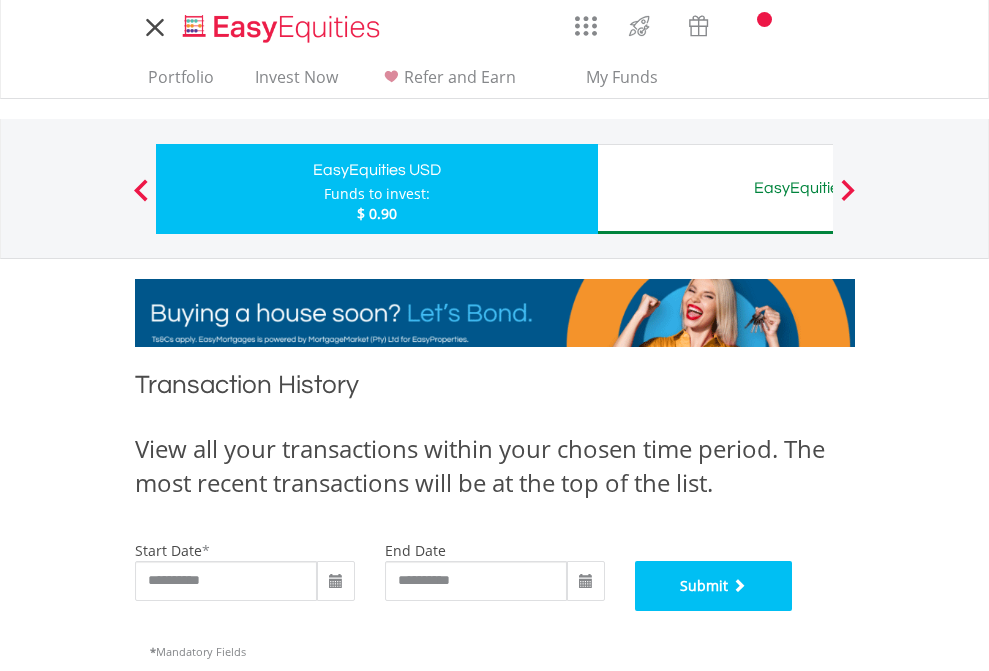 click on "Submit" at bounding box center (714, 586) 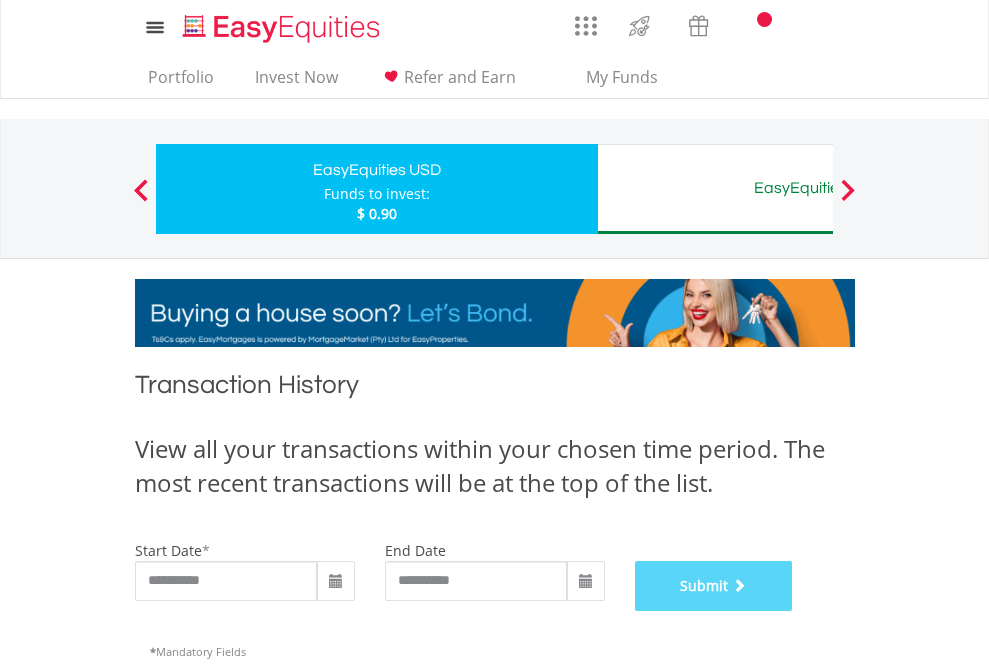 scroll, scrollTop: 811, scrollLeft: 0, axis: vertical 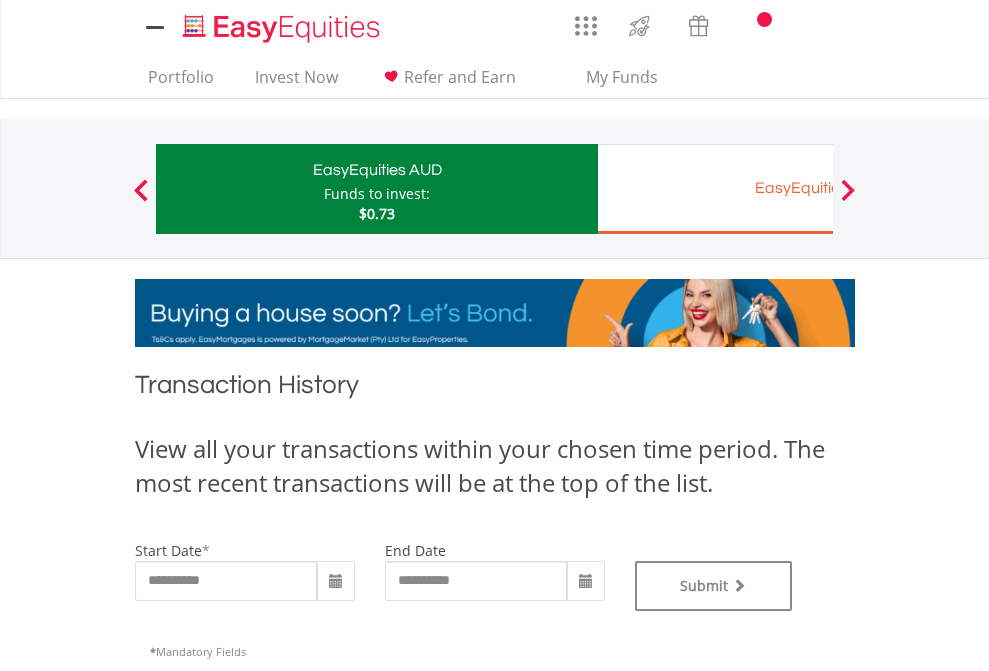 click on "EasyEquities EUR" at bounding box center [818, 188] 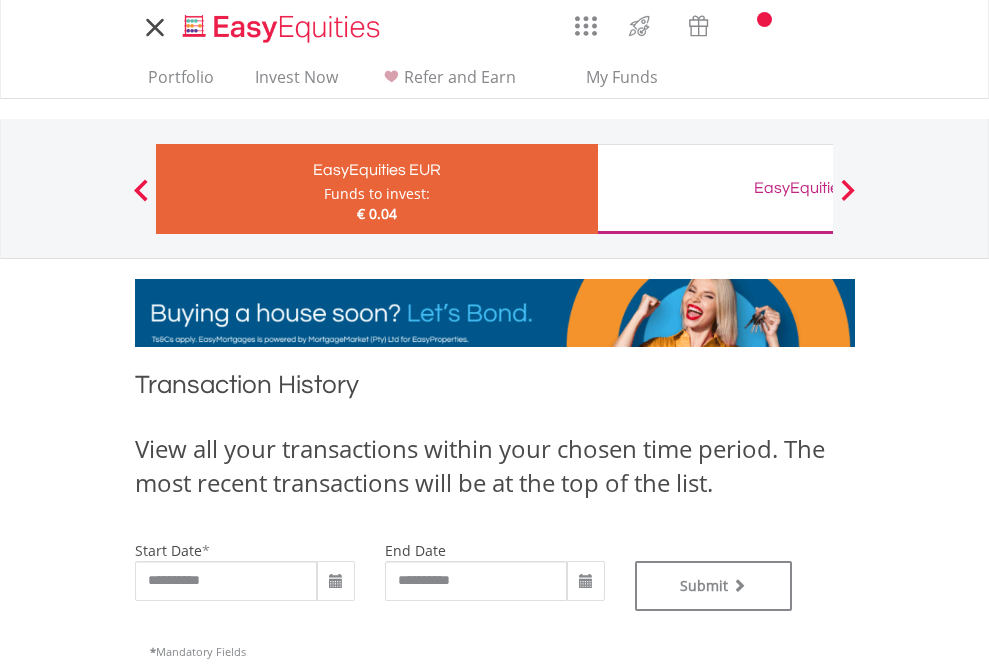 scroll, scrollTop: 0, scrollLeft: 0, axis: both 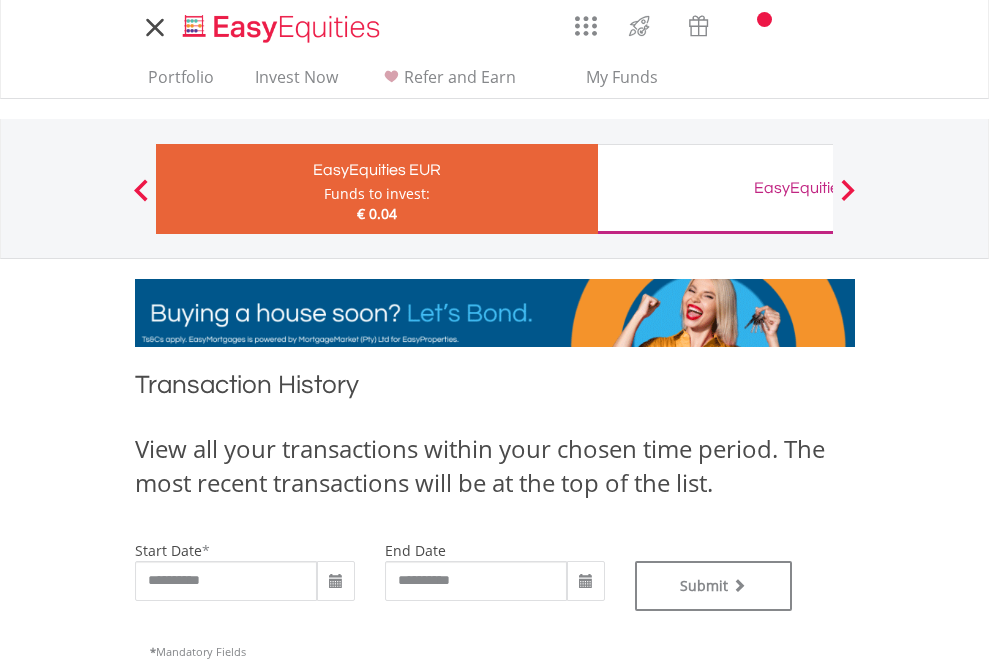 type on "**********" 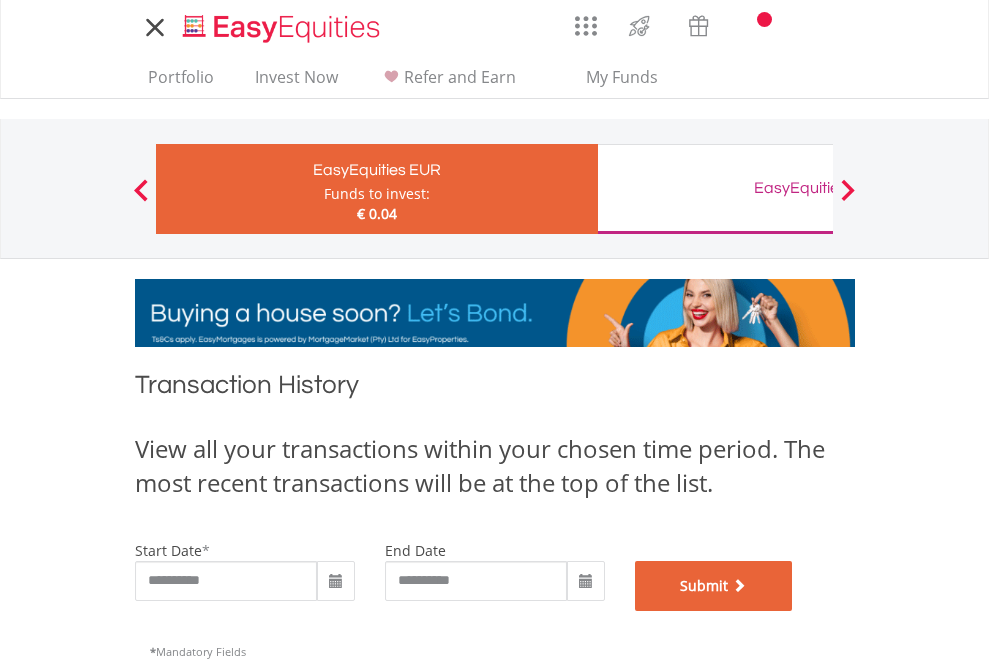 click on "Submit" at bounding box center (714, 586) 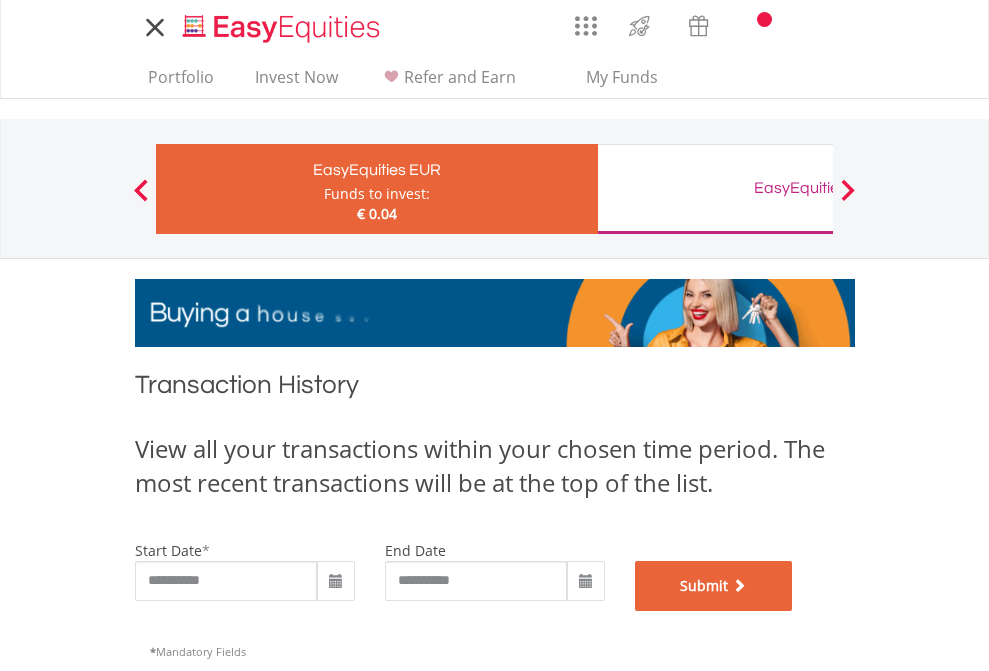 scroll, scrollTop: 811, scrollLeft: 0, axis: vertical 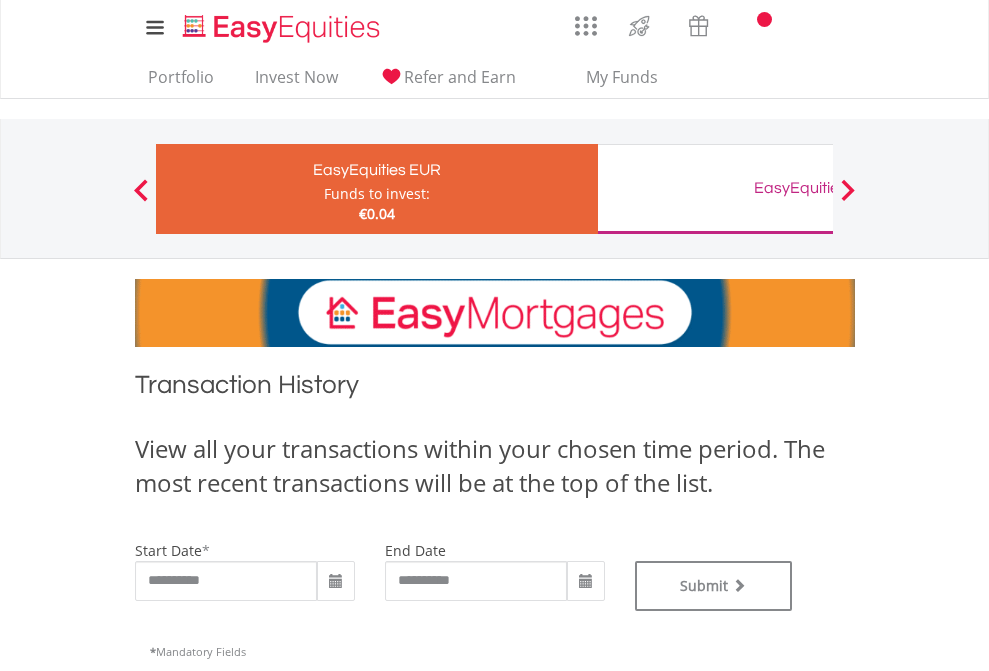 click on "EasyEquities GBP" at bounding box center (818, 188) 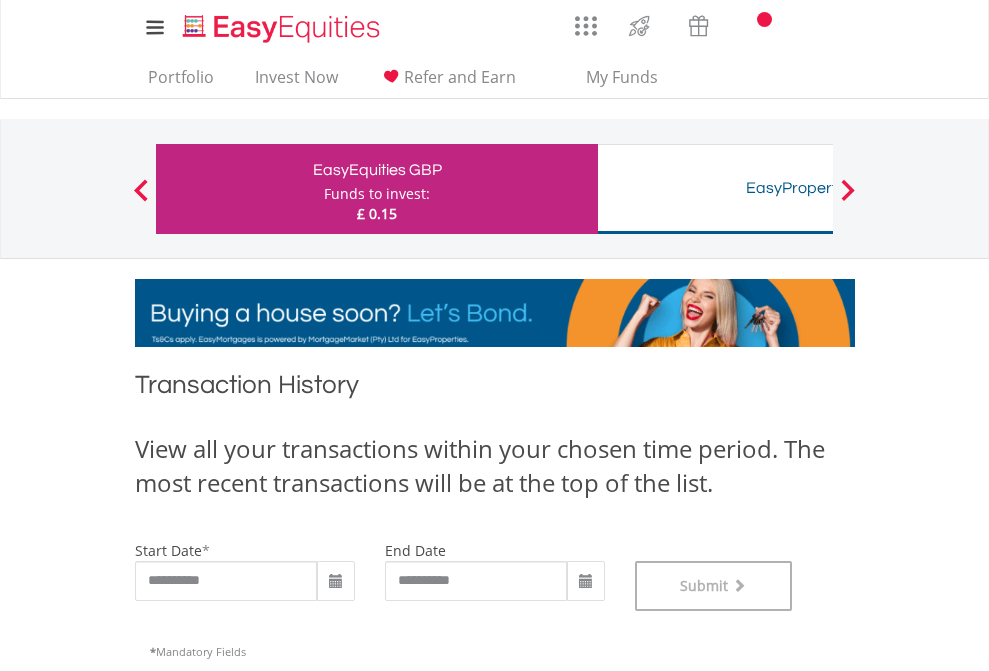 scroll, scrollTop: 811, scrollLeft: 0, axis: vertical 